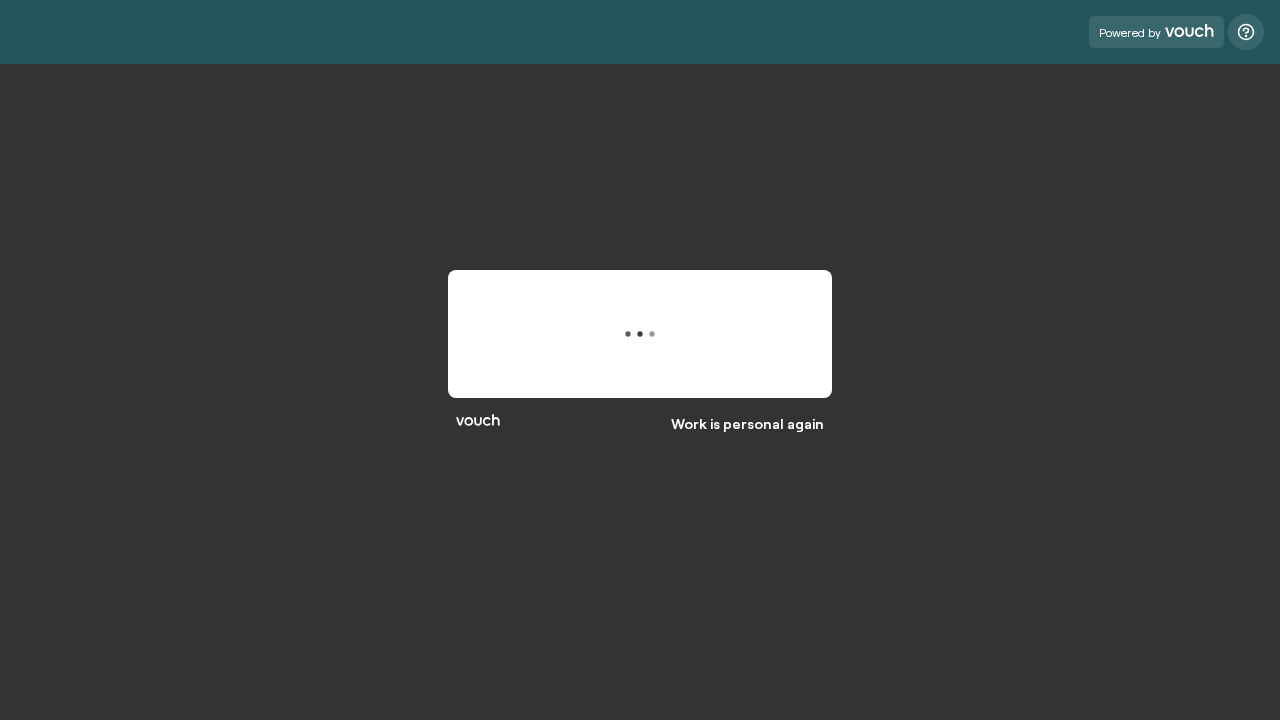 scroll, scrollTop: 0, scrollLeft: 0, axis: both 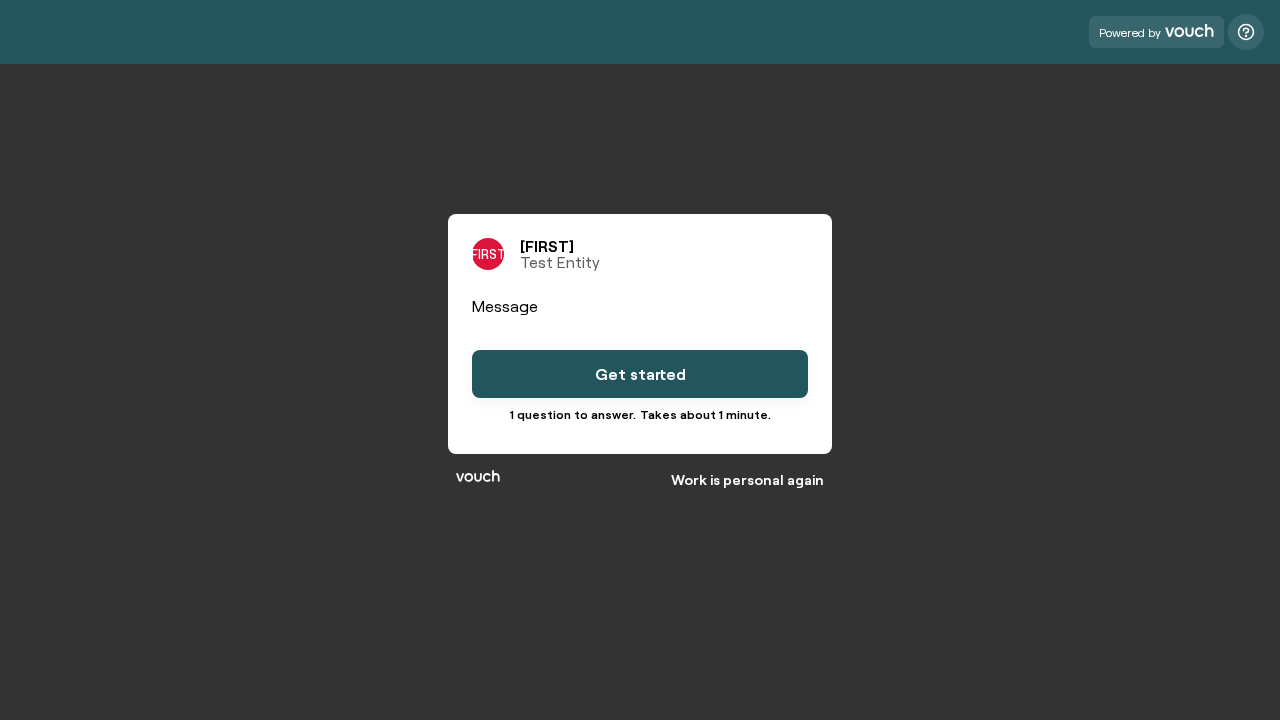 click on "Get started" at bounding box center (640, 374) 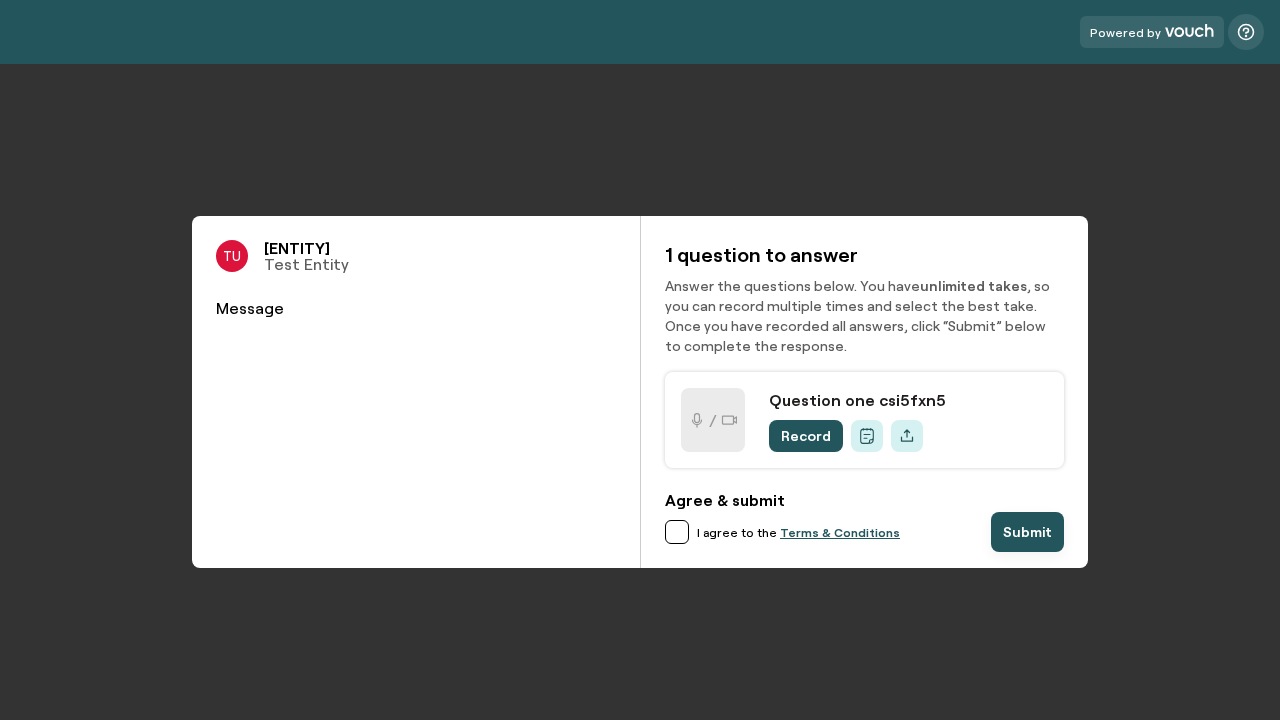 scroll, scrollTop: 0, scrollLeft: 0, axis: both 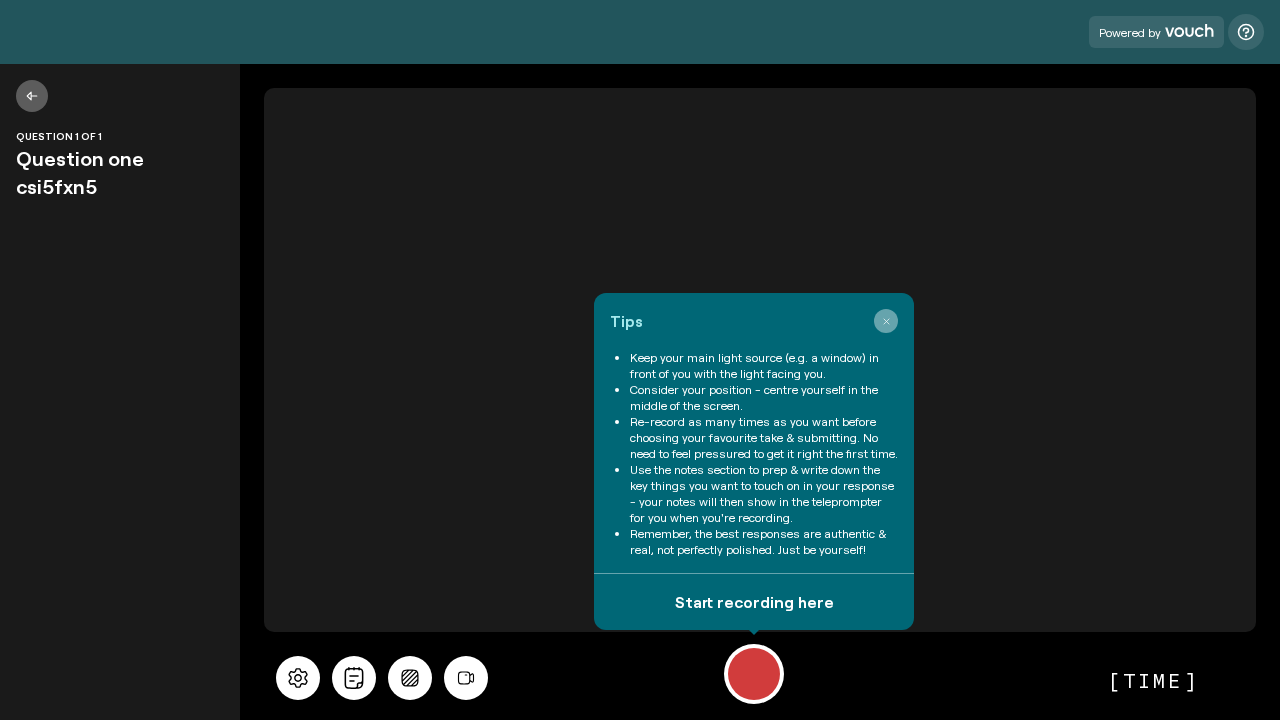 click 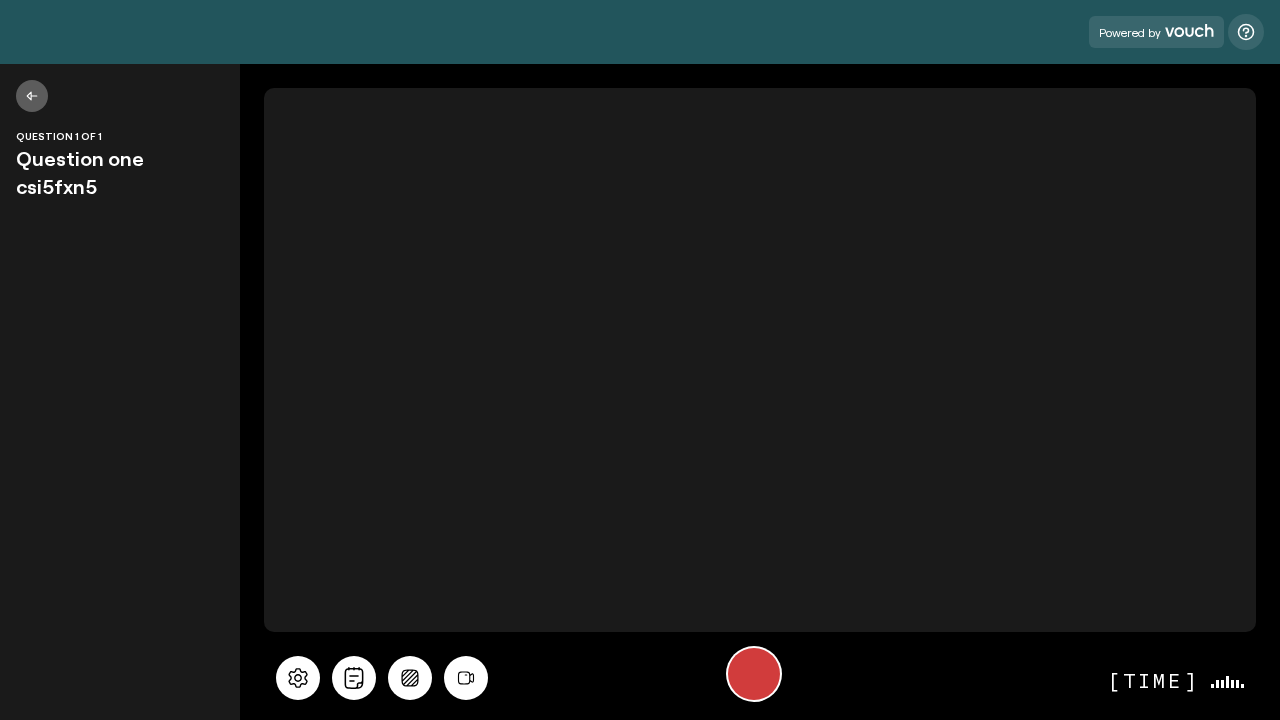 click at bounding box center (754, 674) 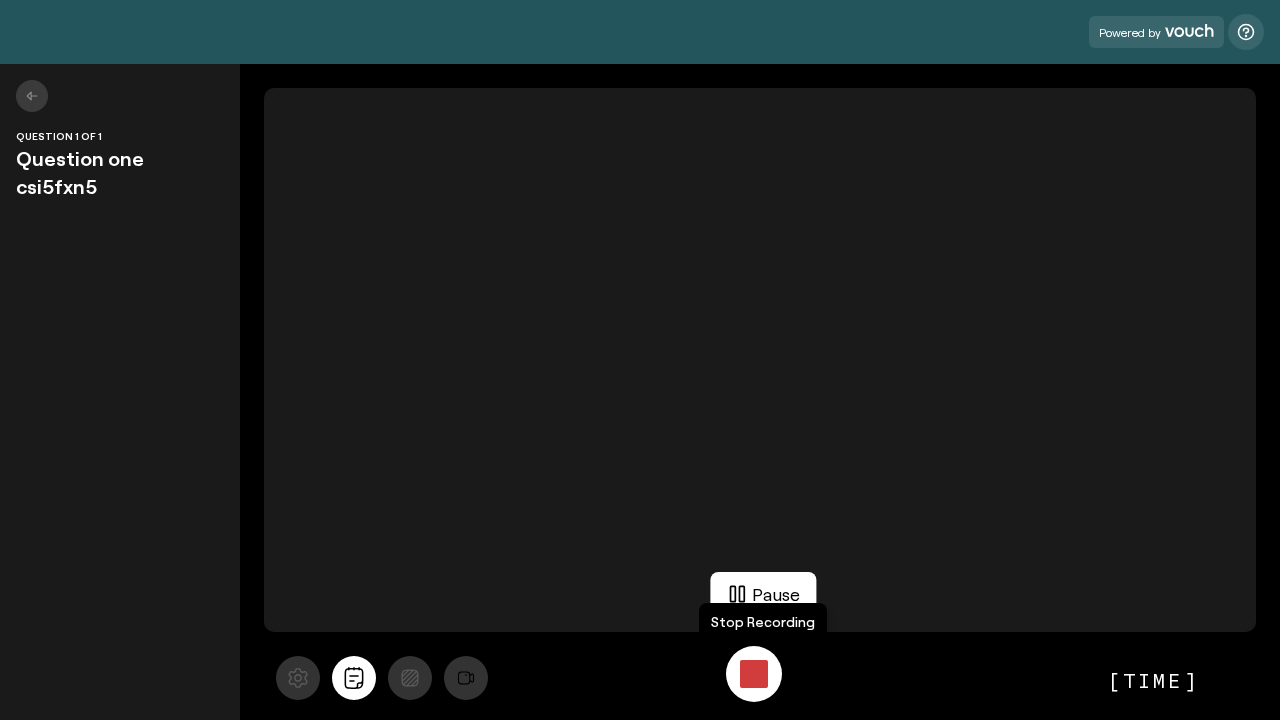 click at bounding box center [754, 674] 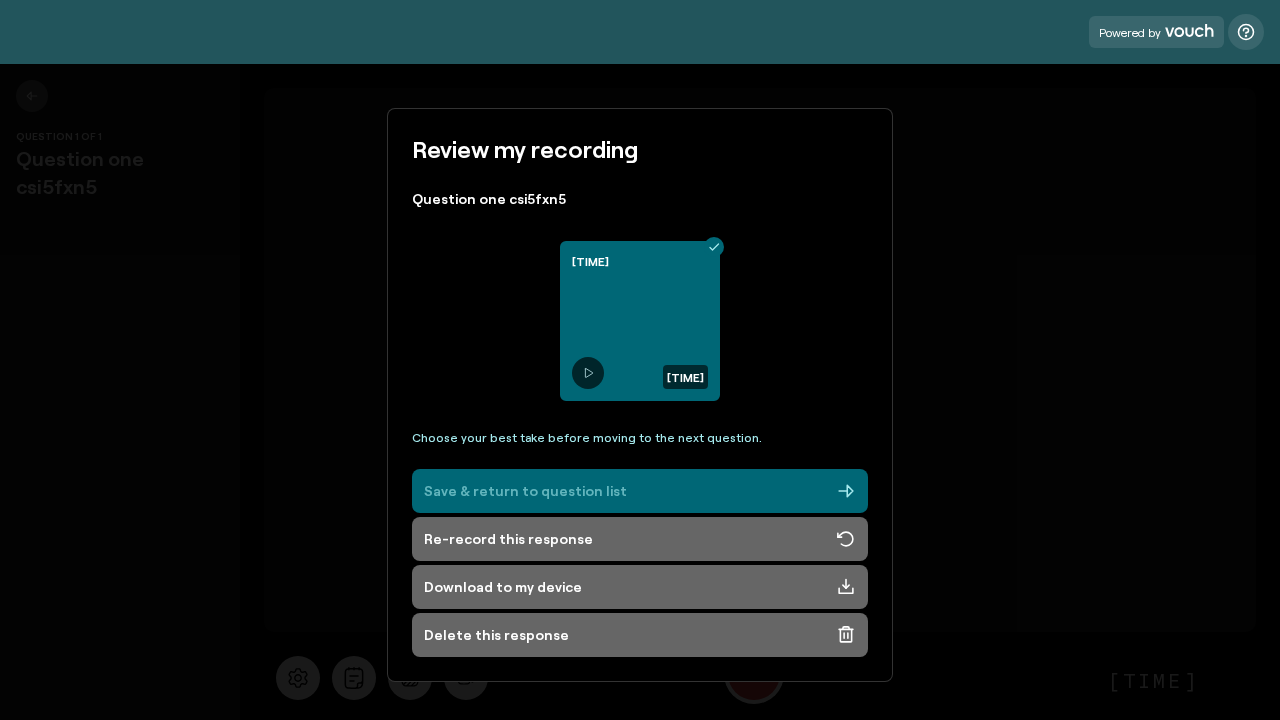 click on "Save & return to question list" at bounding box center [640, 491] 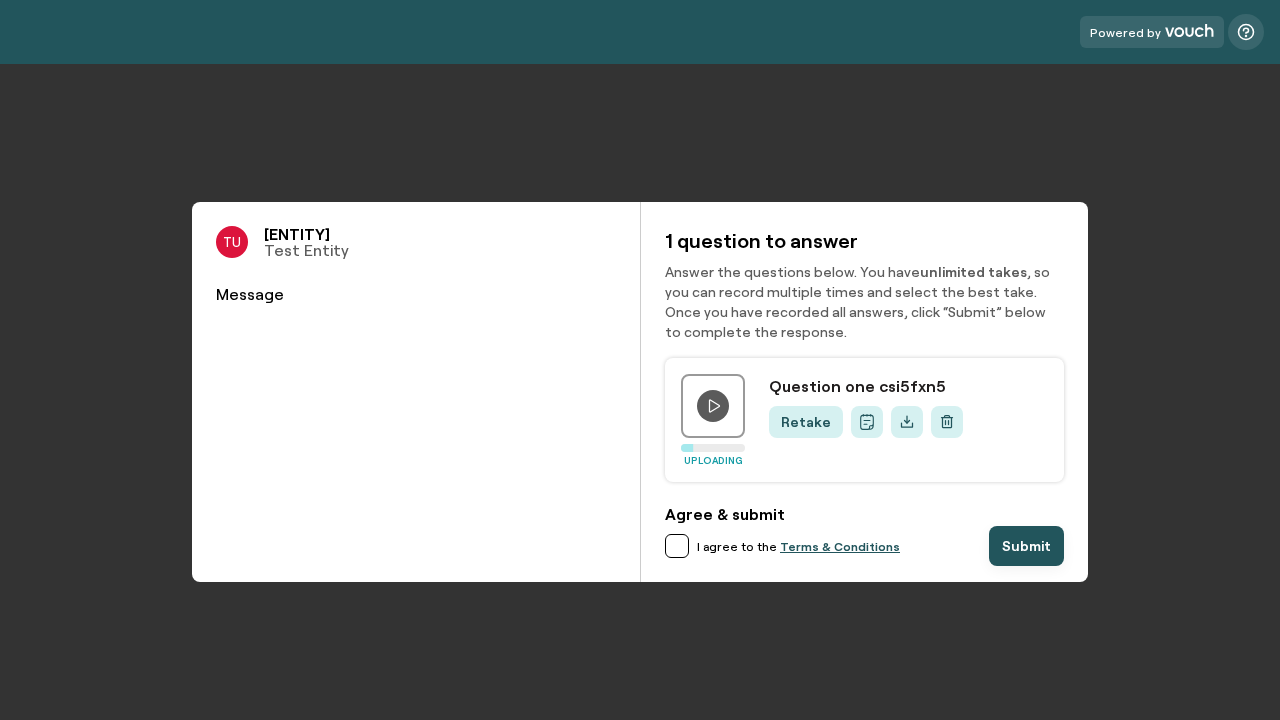 click at bounding box center (677, 546) 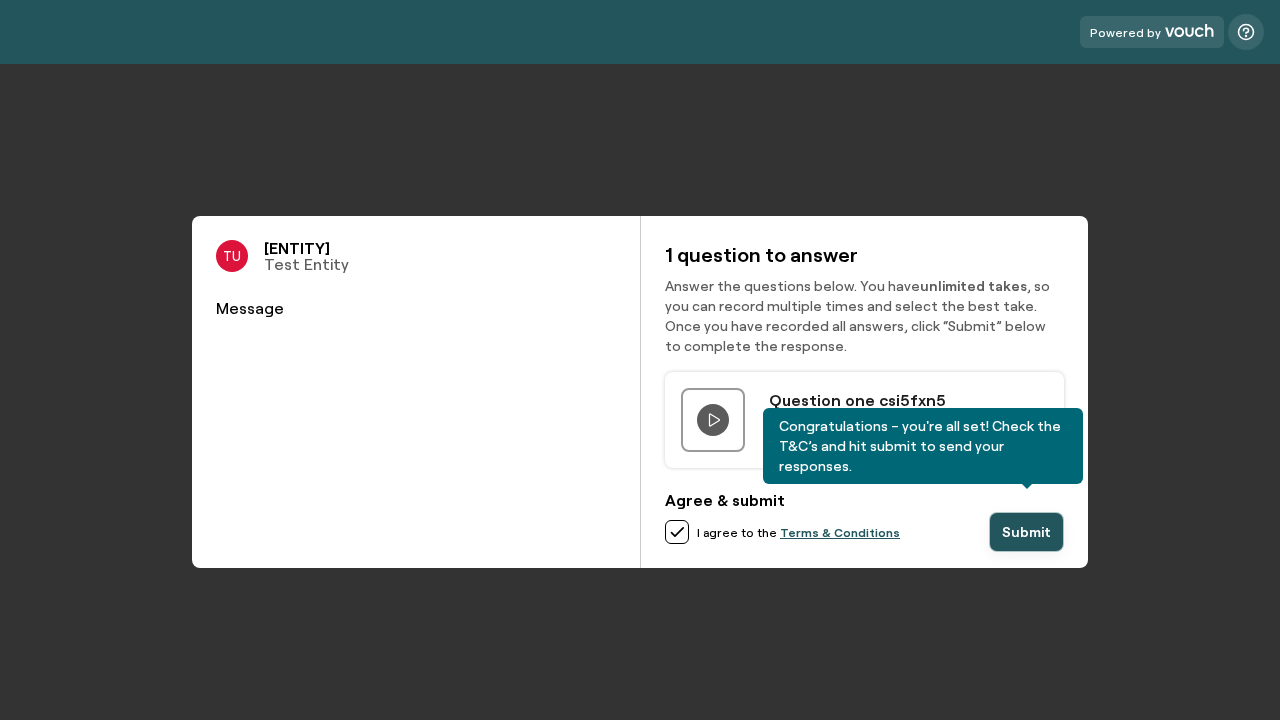 click on "Submit" at bounding box center (1026, 532) 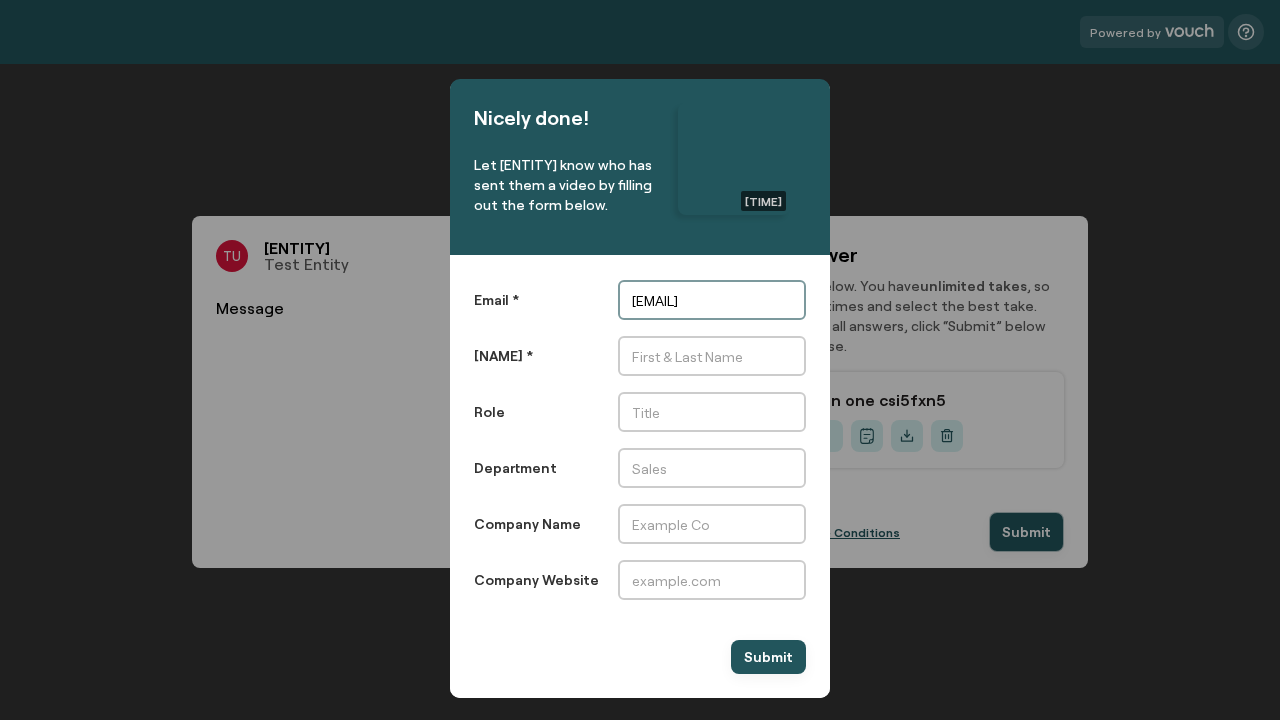 type on "[EMAIL]" 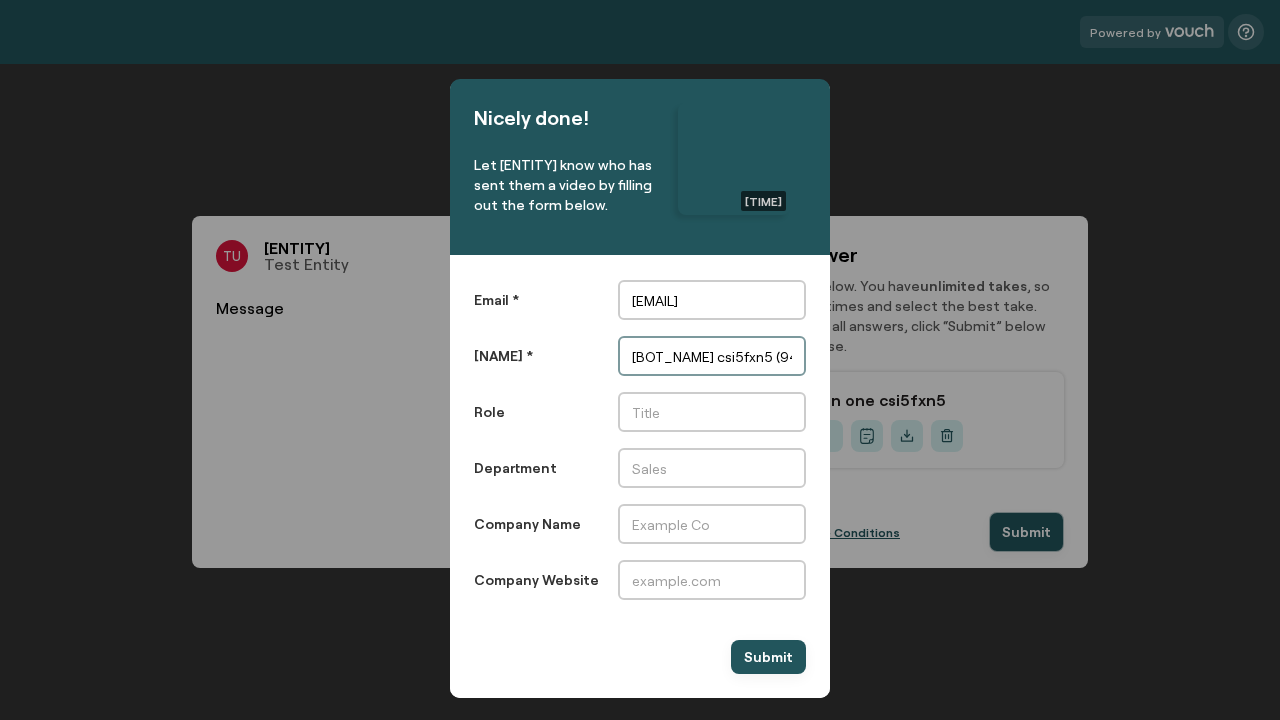 scroll, scrollTop: 0, scrollLeft: 0, axis: both 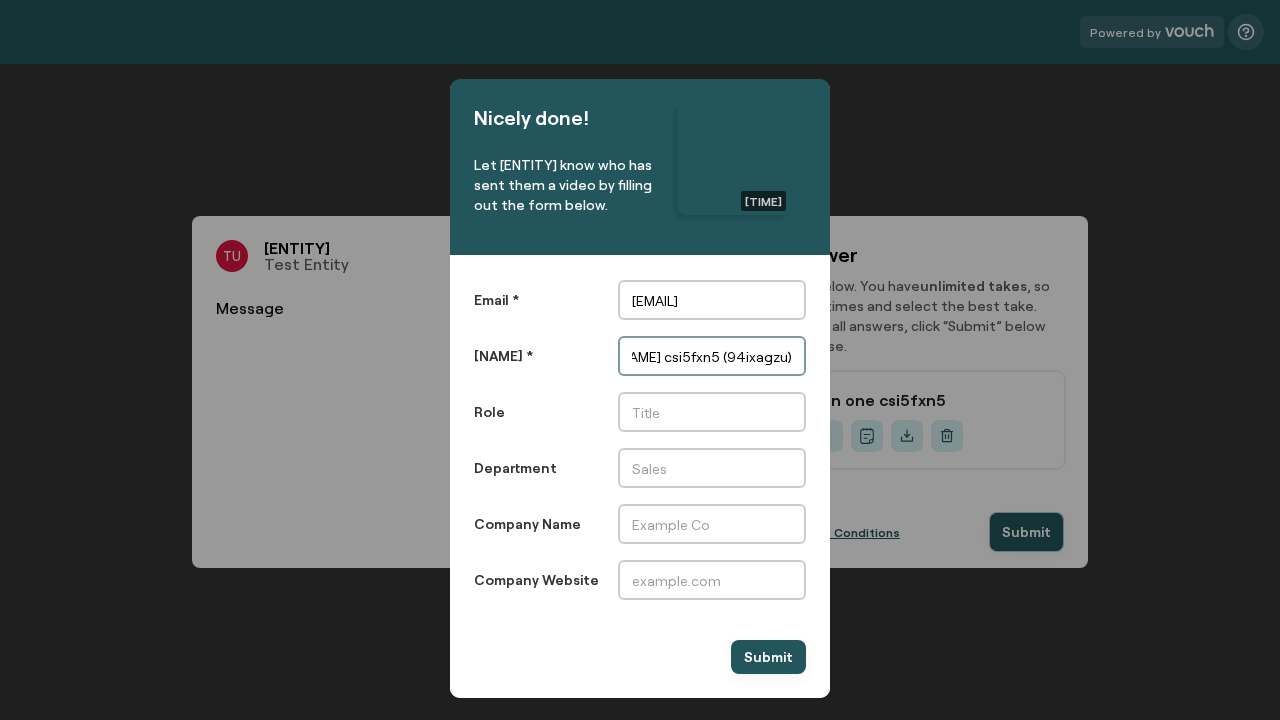 type on "[BOT_NAME] csi5fxn5 (94ixagzu)" 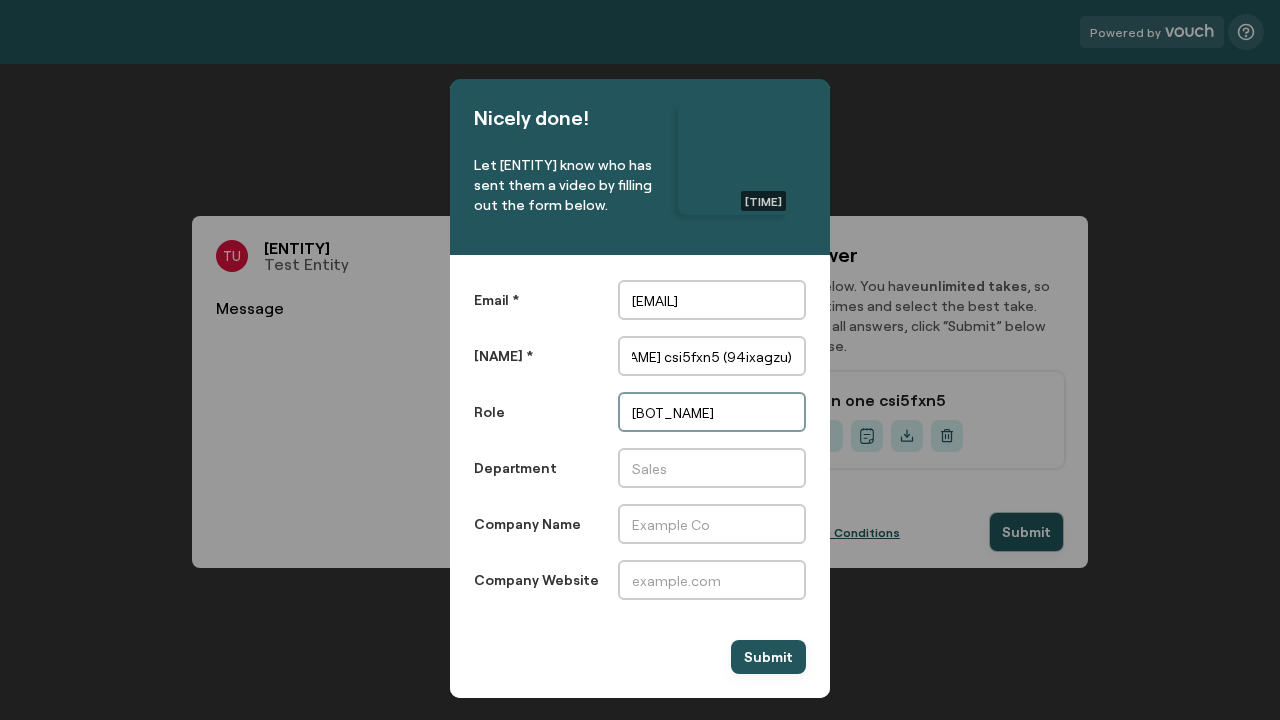 type on "[BOT_NAME]" 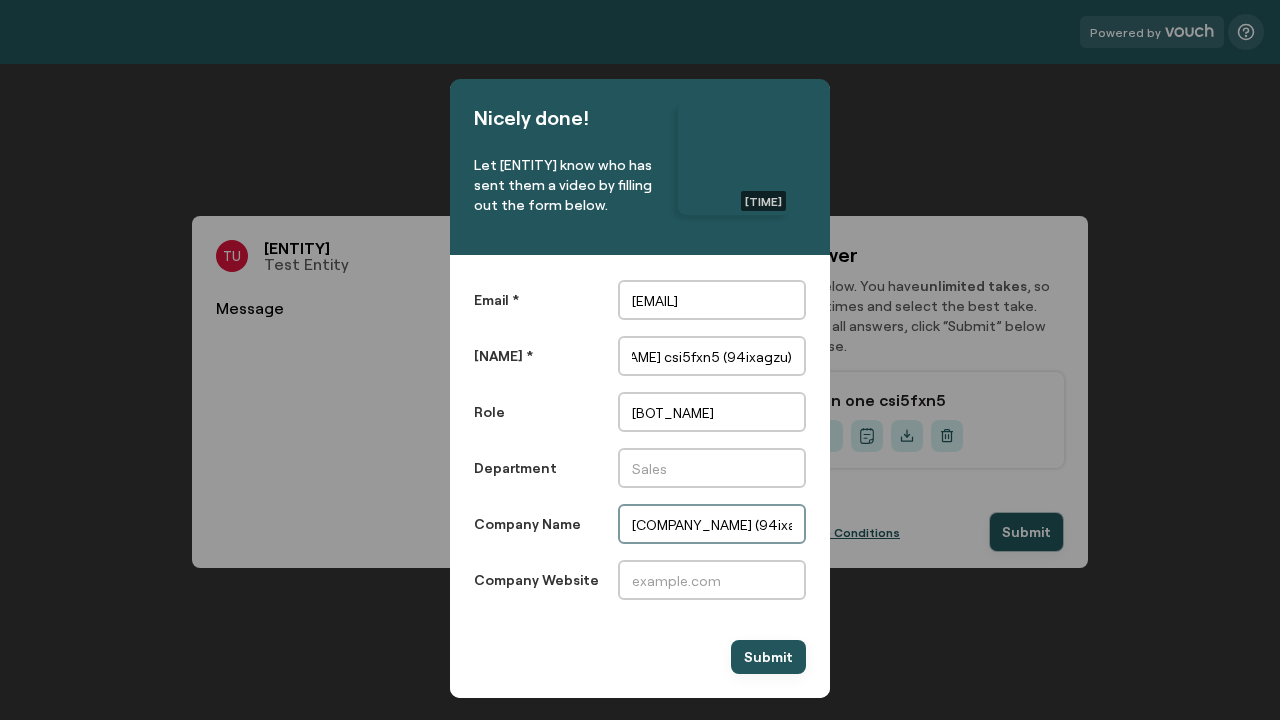 type on "[COMPANY_NAME] (94ixagzu)" 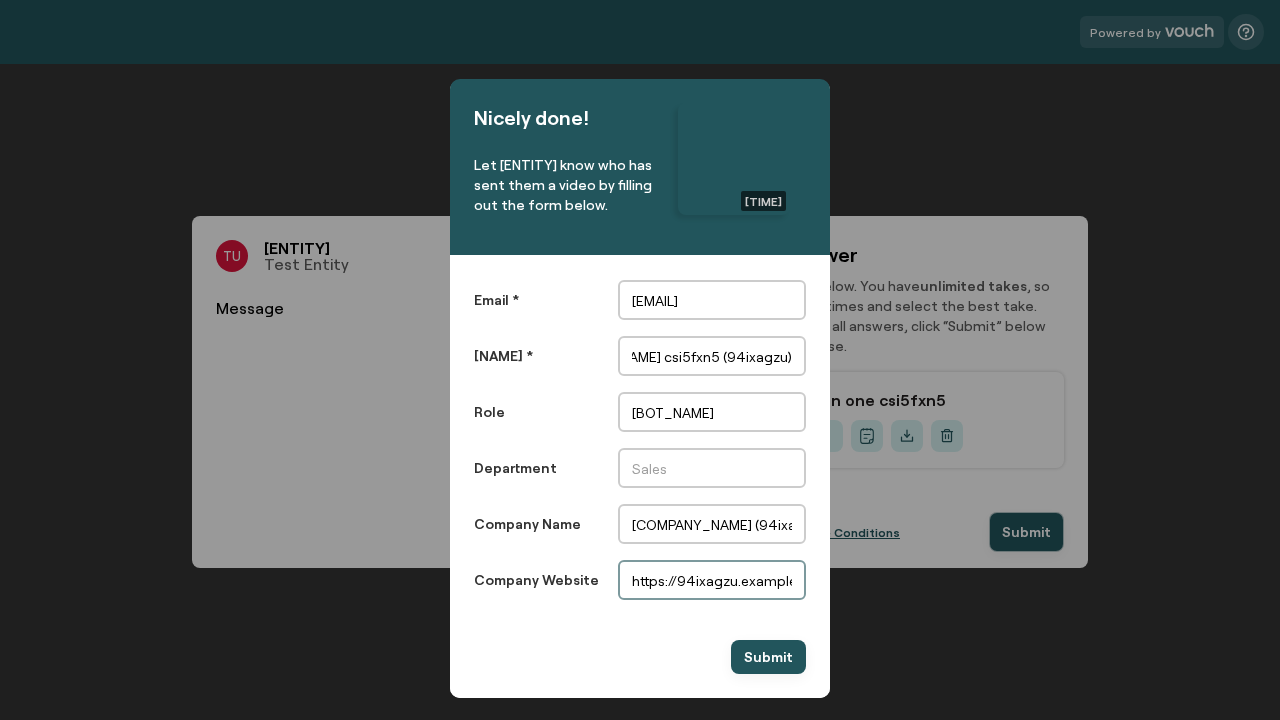 scroll, scrollTop: 0, scrollLeft: 0, axis: both 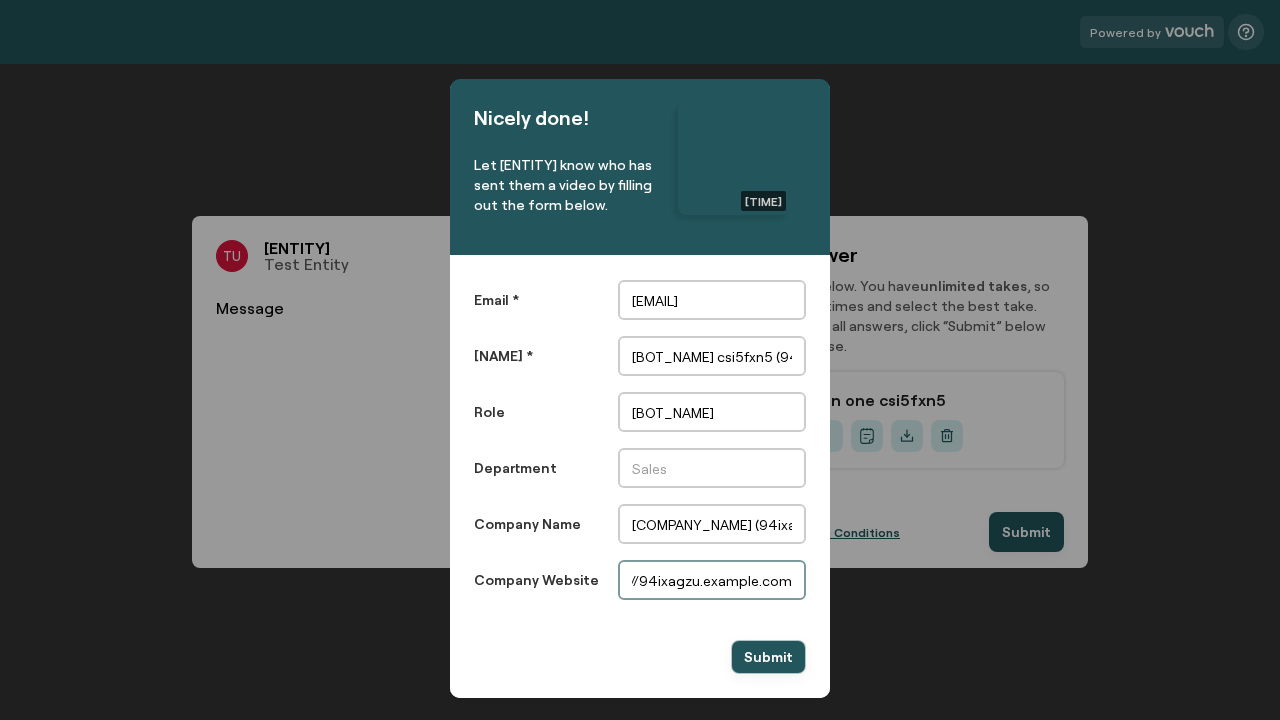 type on "https://94ixagzu.example.com" 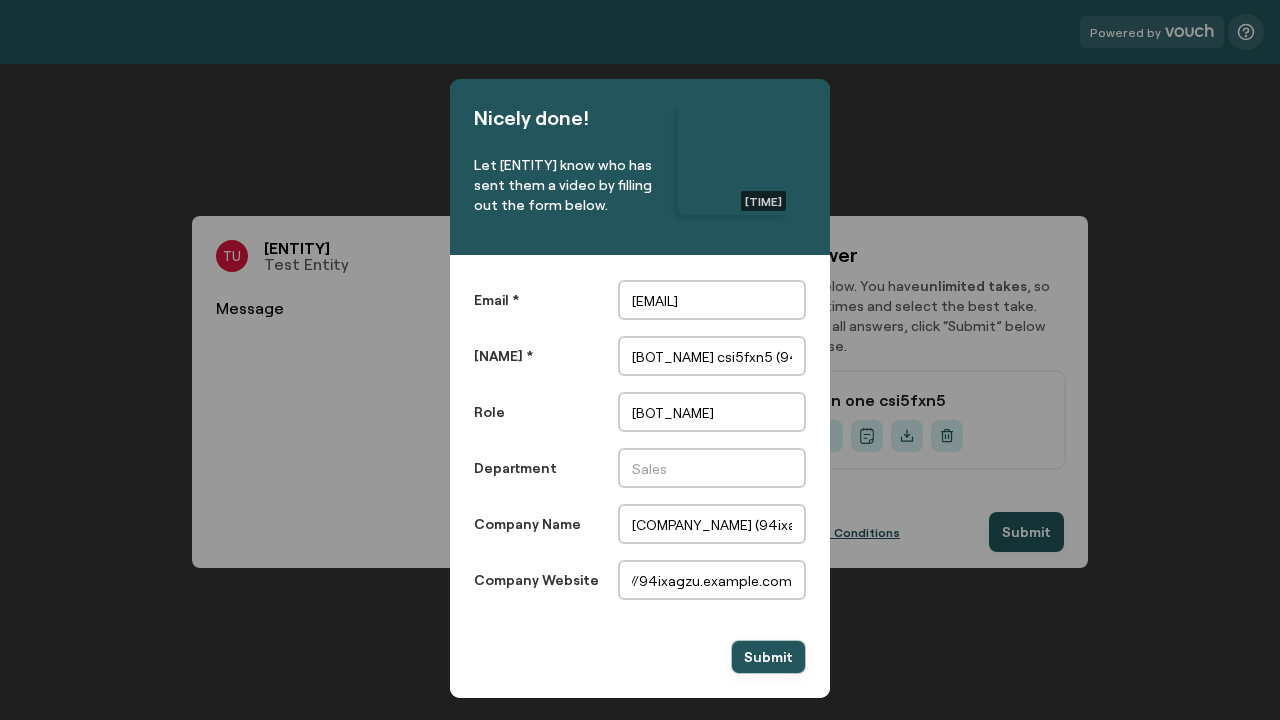 click on "Submit" at bounding box center [768, 657] 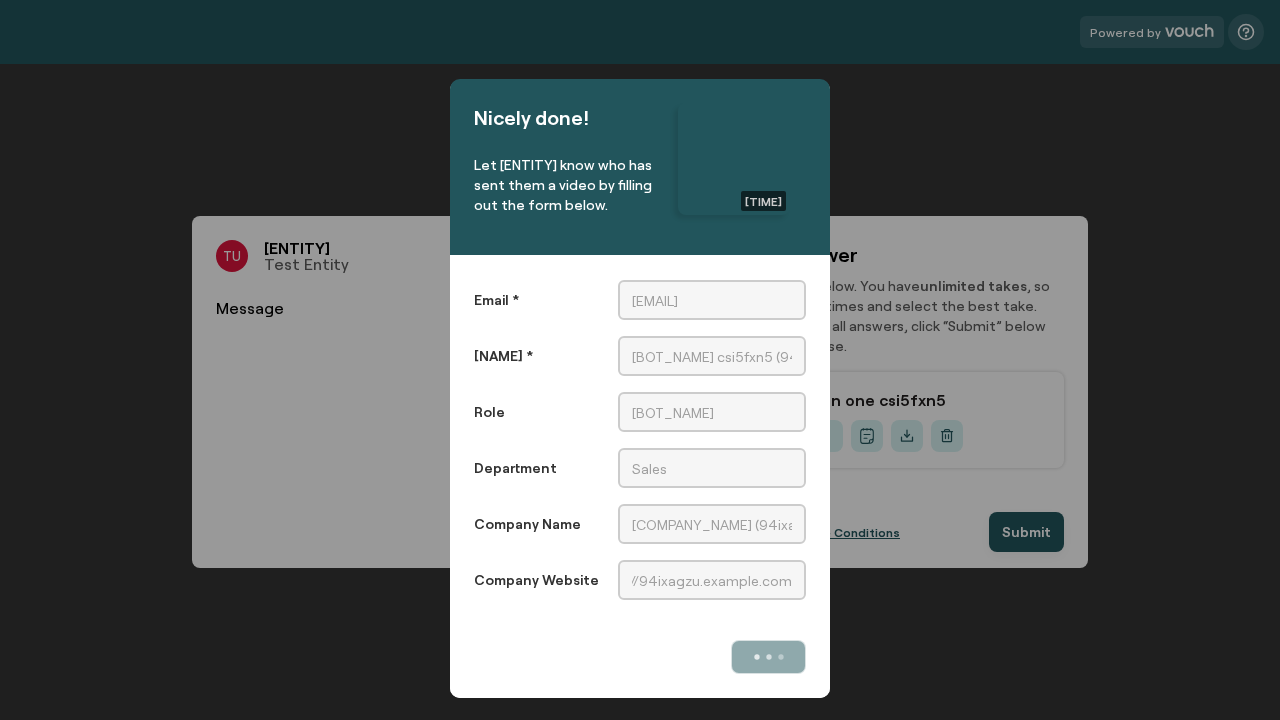 scroll, scrollTop: 0, scrollLeft: 0, axis: both 